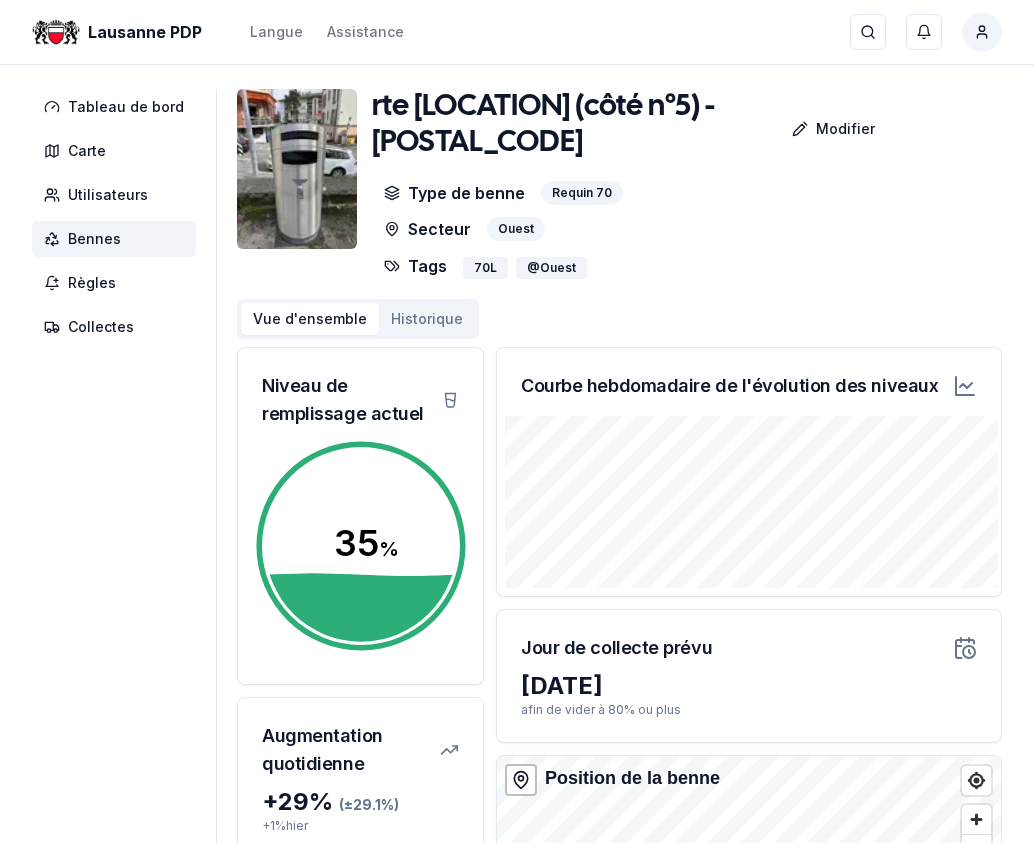 scroll, scrollTop: 0, scrollLeft: 0, axis: both 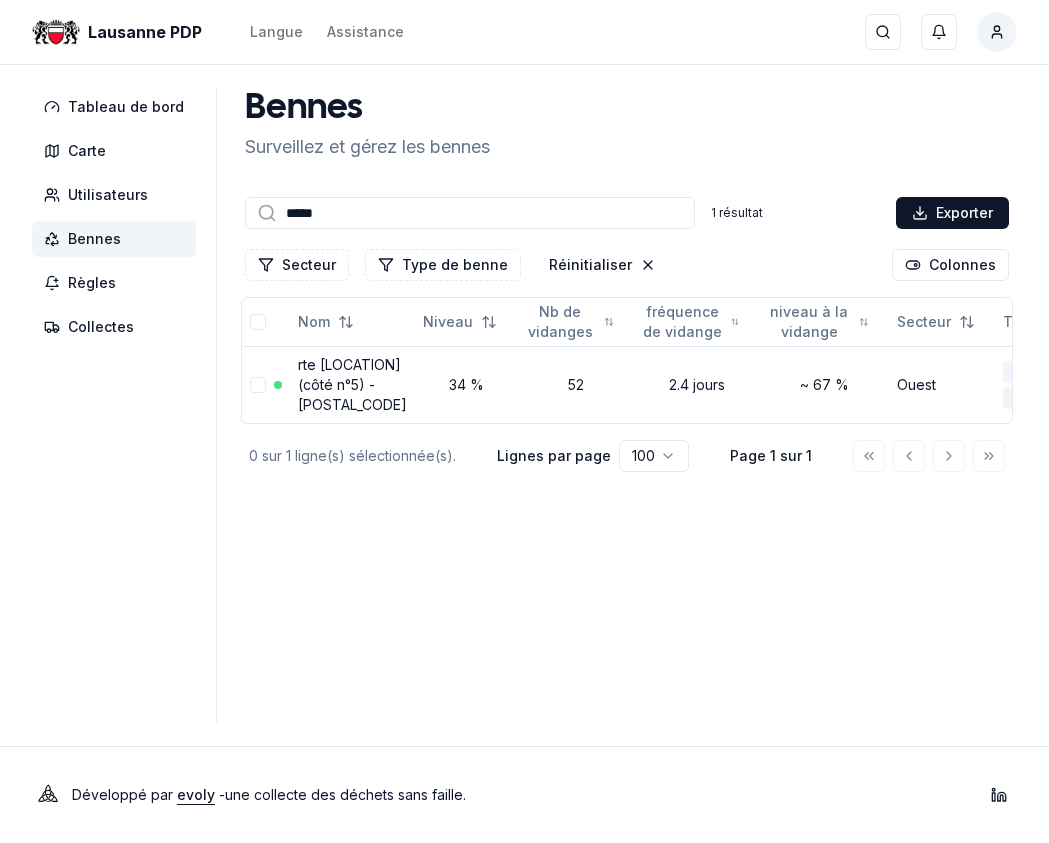 drag, startPoint x: 322, startPoint y: 216, endPoint x: 292, endPoint y: 210, distance: 30.594116 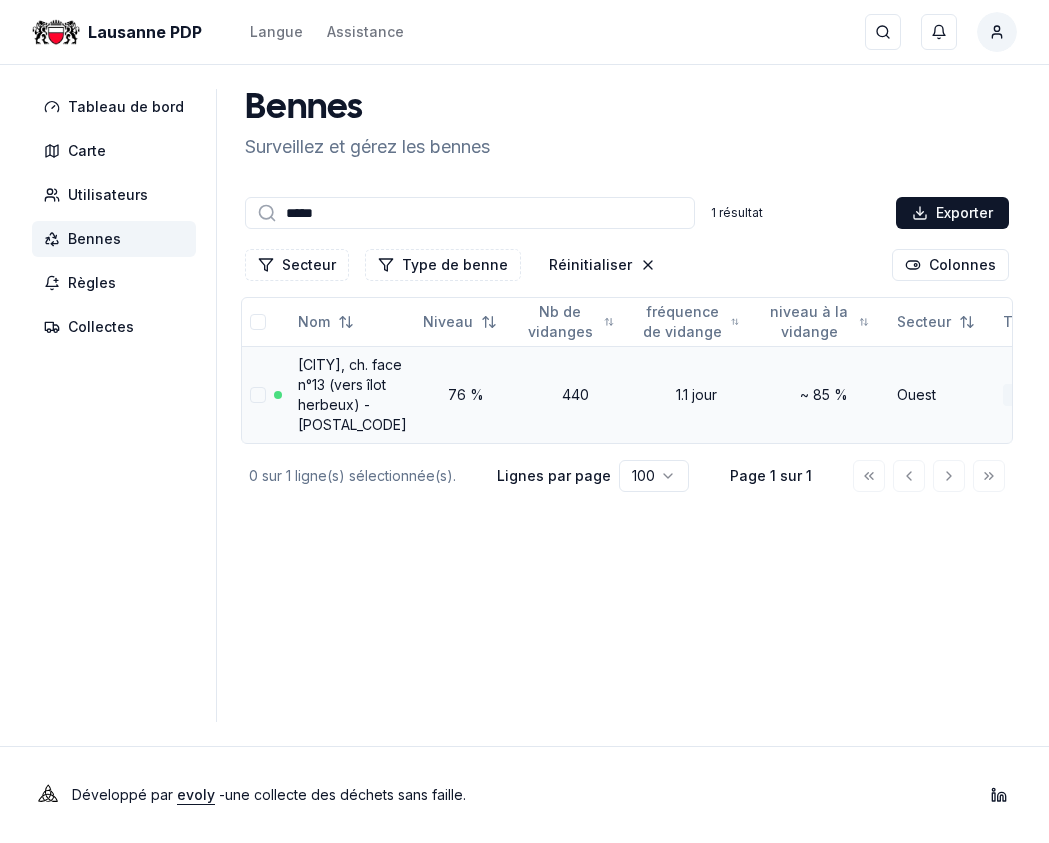 type on "*****" 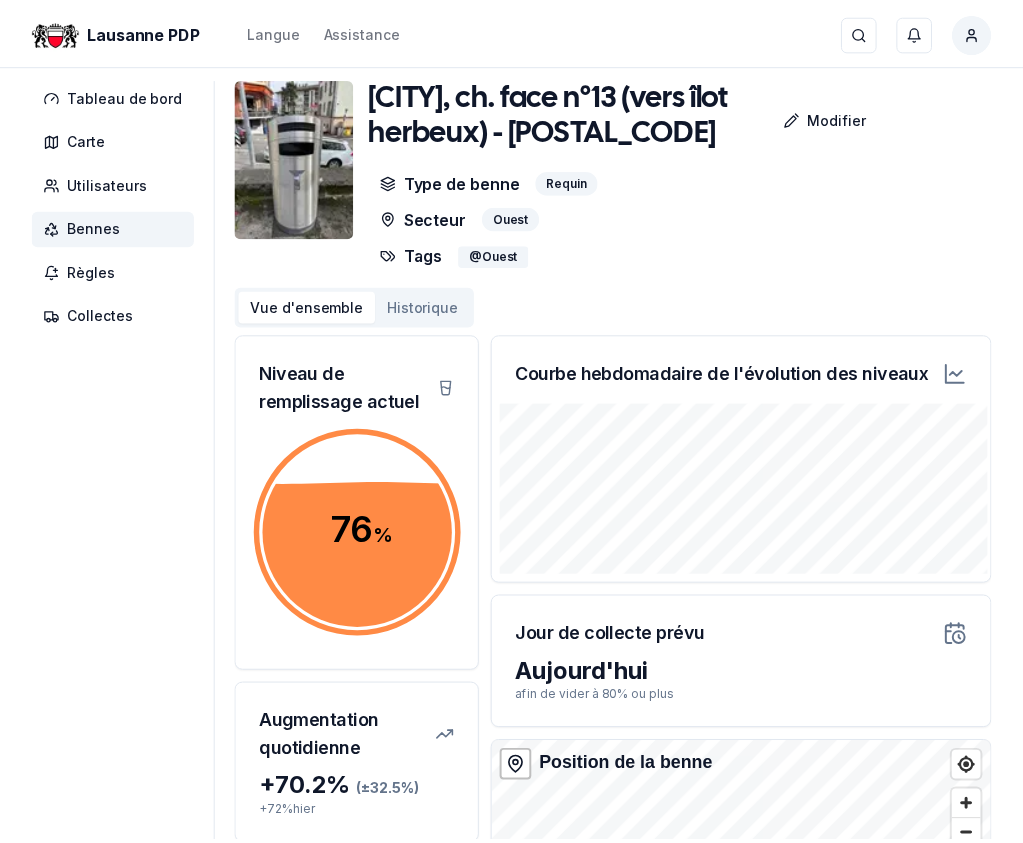 scroll, scrollTop: 0, scrollLeft: 0, axis: both 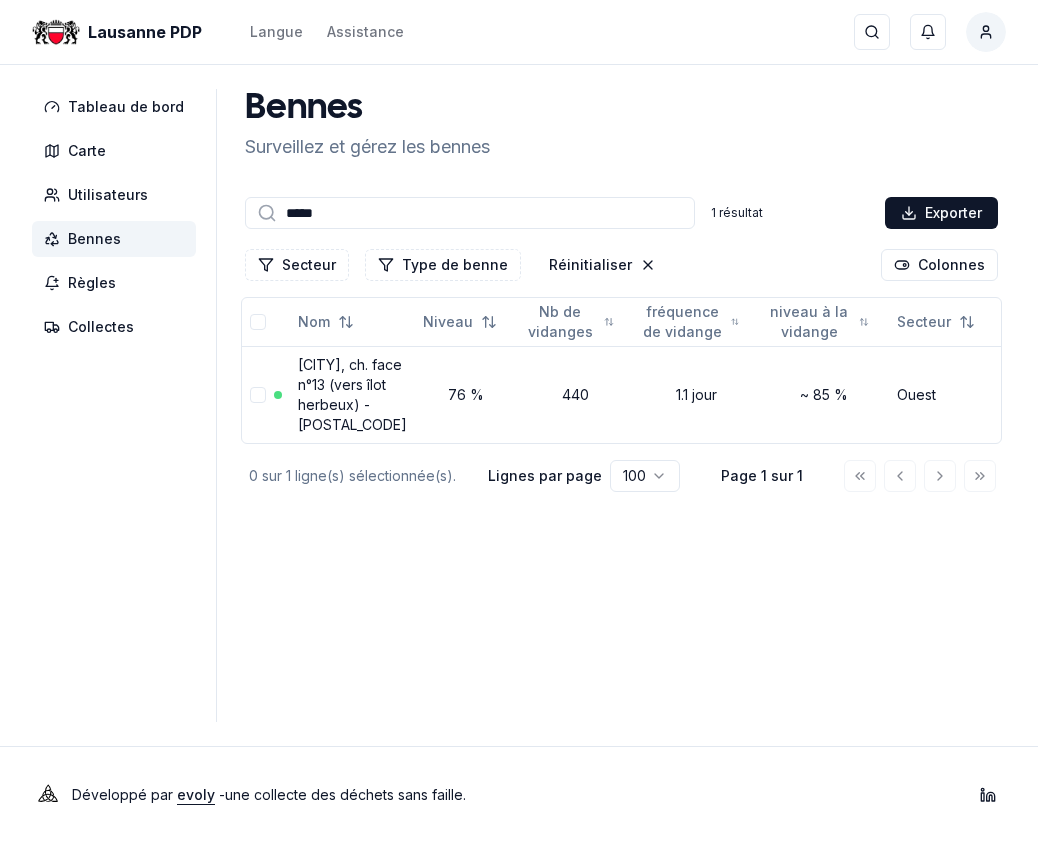 drag, startPoint x: 322, startPoint y: 210, endPoint x: 295, endPoint y: 213, distance: 27.166155 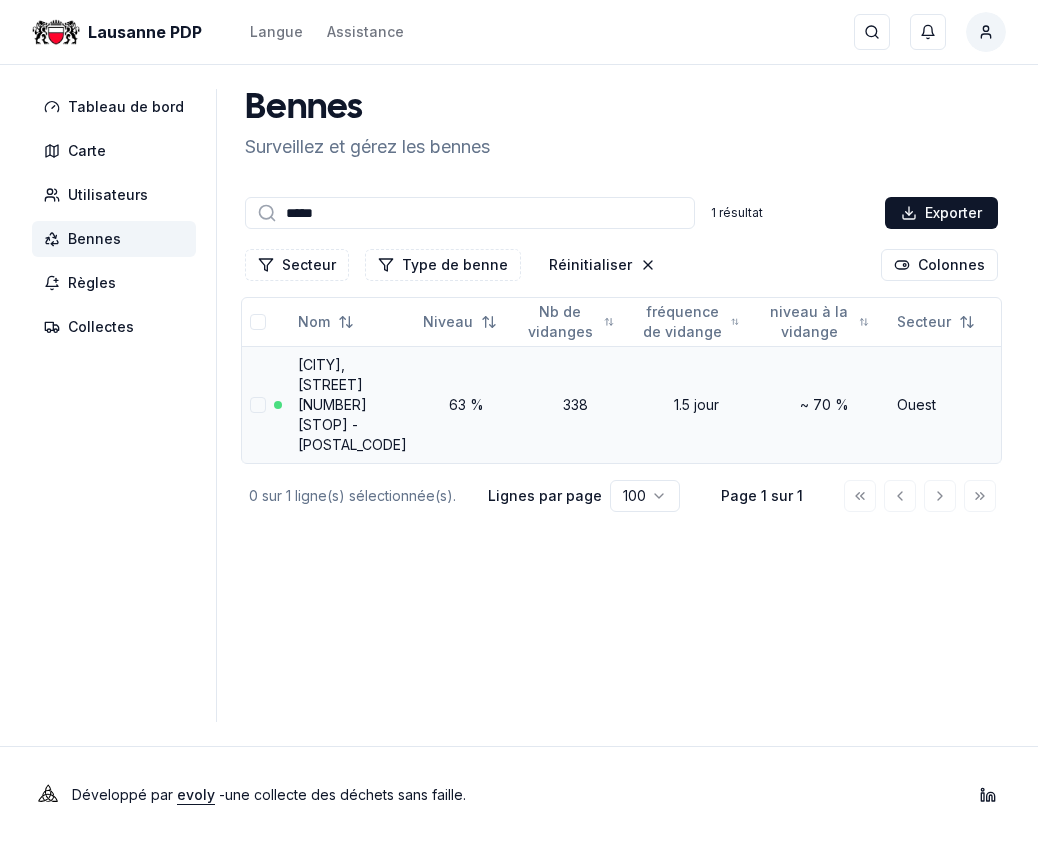 type on "*****" 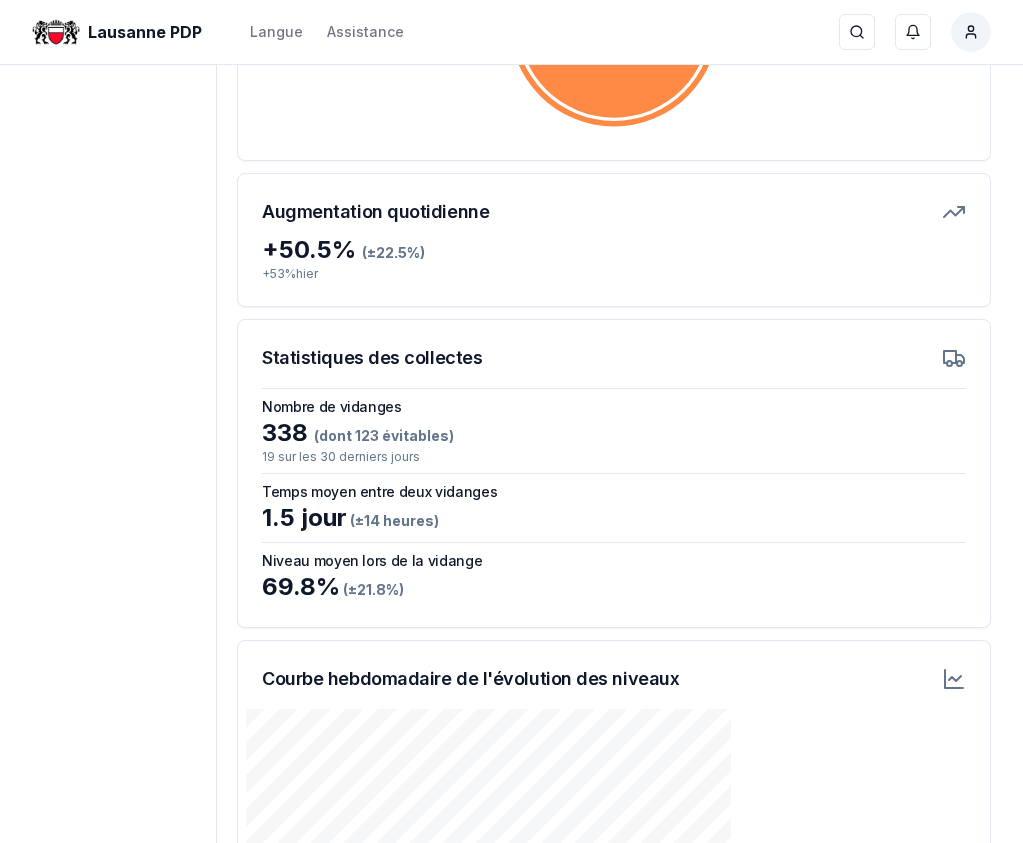 scroll, scrollTop: 500, scrollLeft: 0, axis: vertical 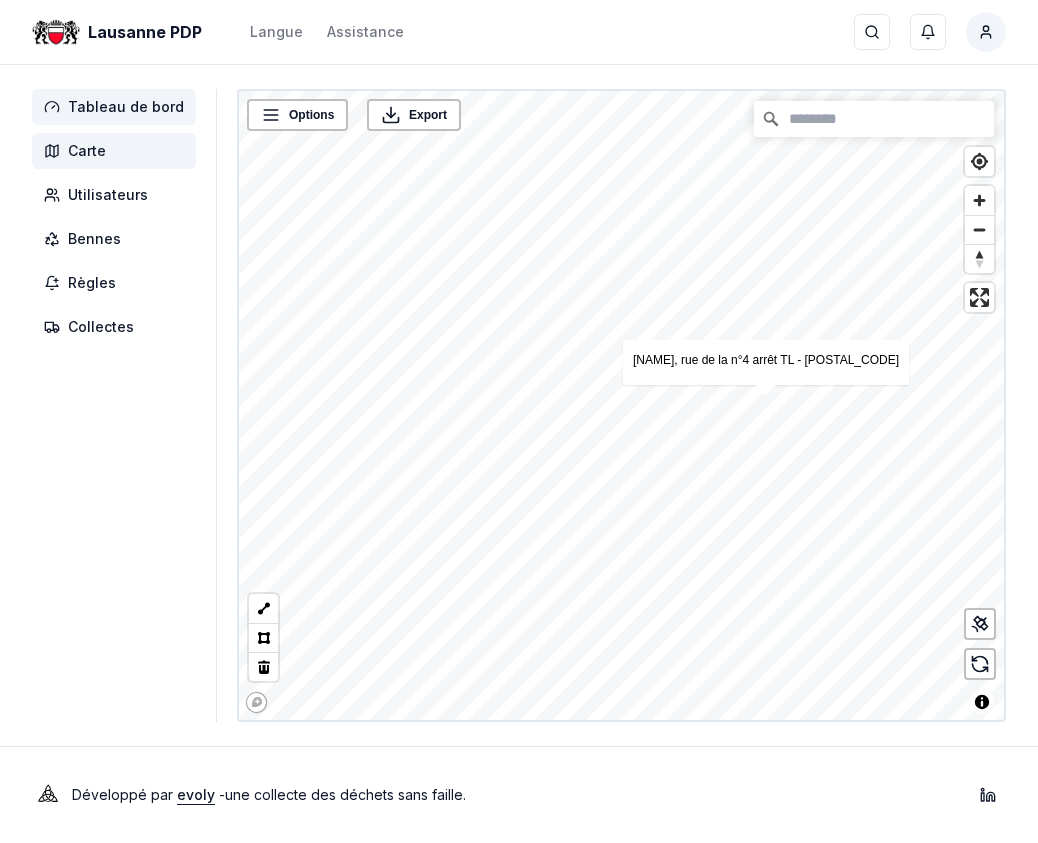 click on "Tableau de bord" at bounding box center [126, 107] 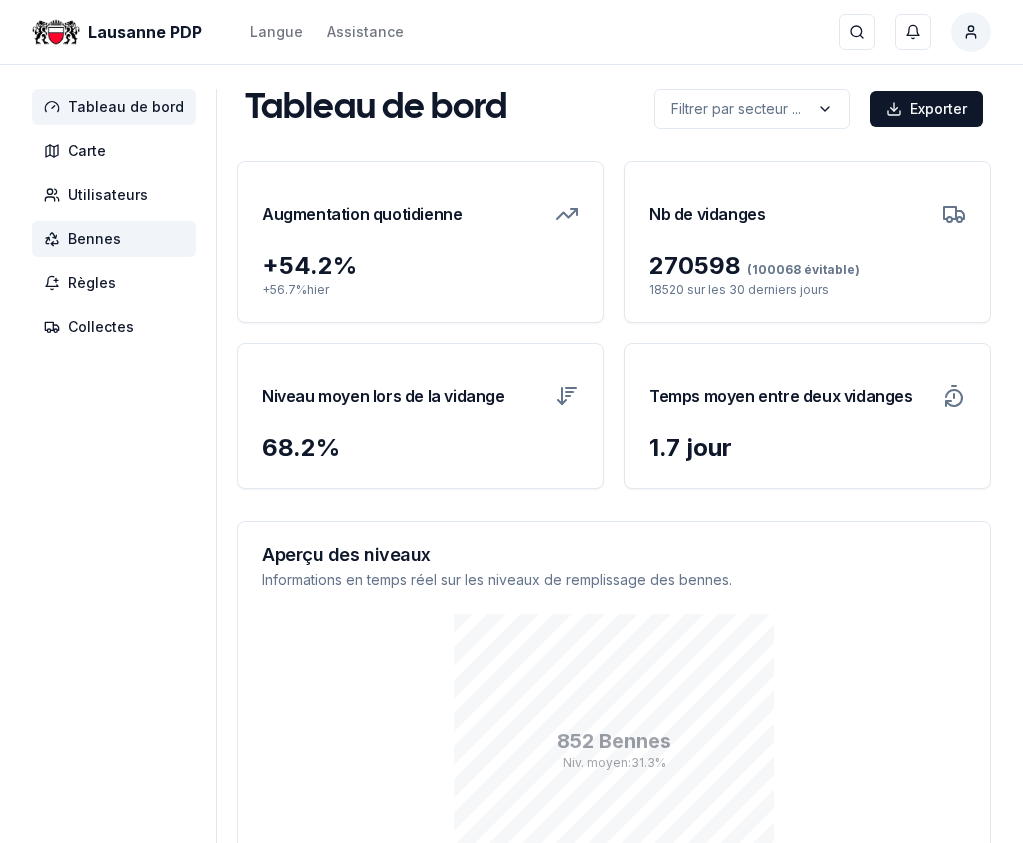 click on "Bennes" at bounding box center (94, 239) 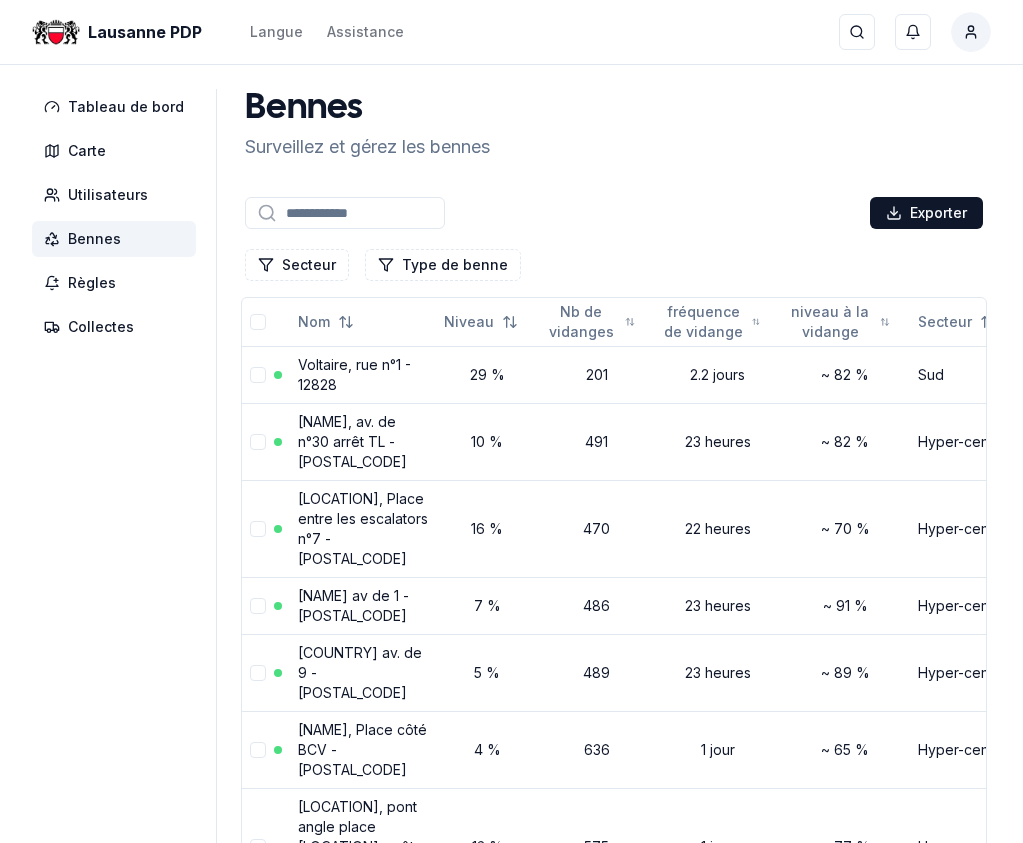 click at bounding box center (345, 213) 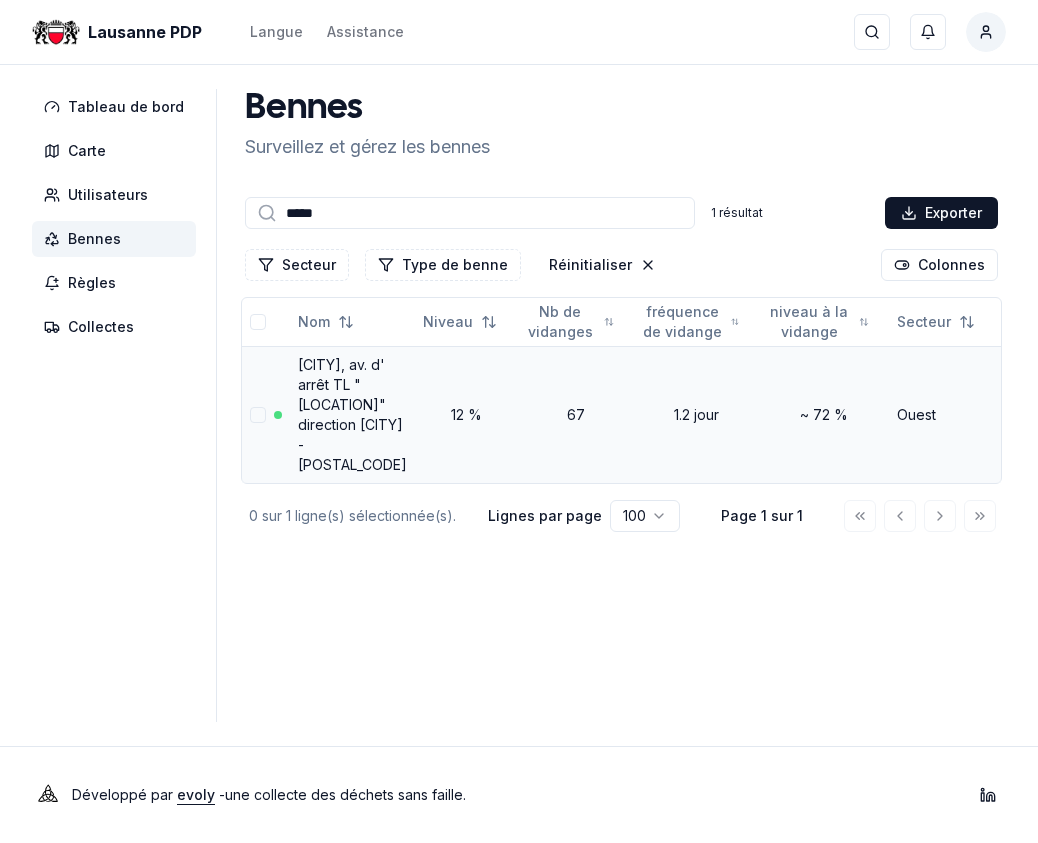 type on "*****" 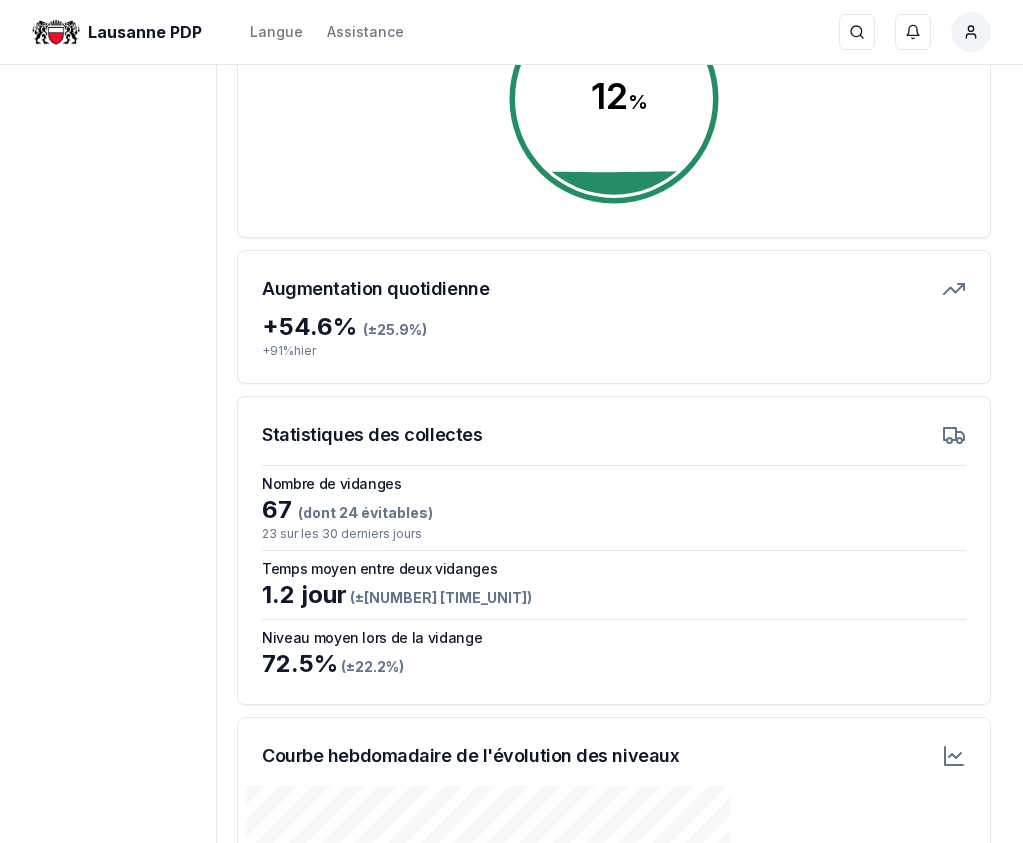 scroll, scrollTop: 500, scrollLeft: 0, axis: vertical 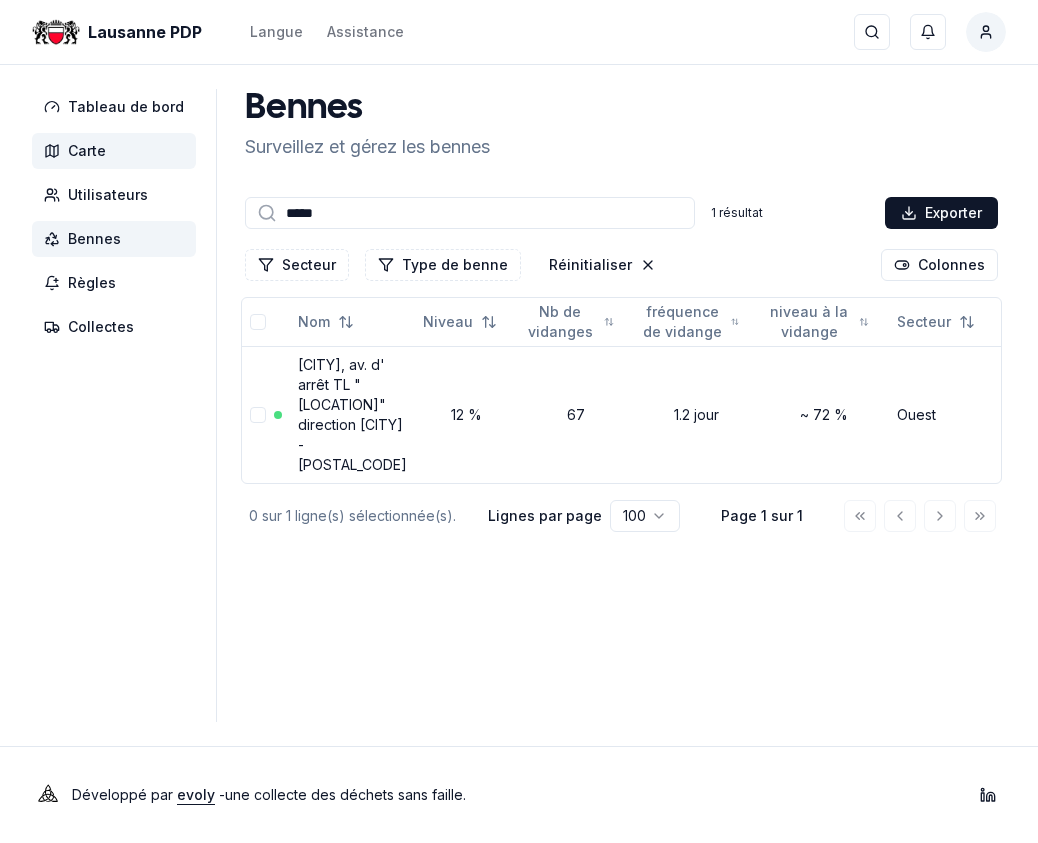 click on "Carte" at bounding box center [87, 151] 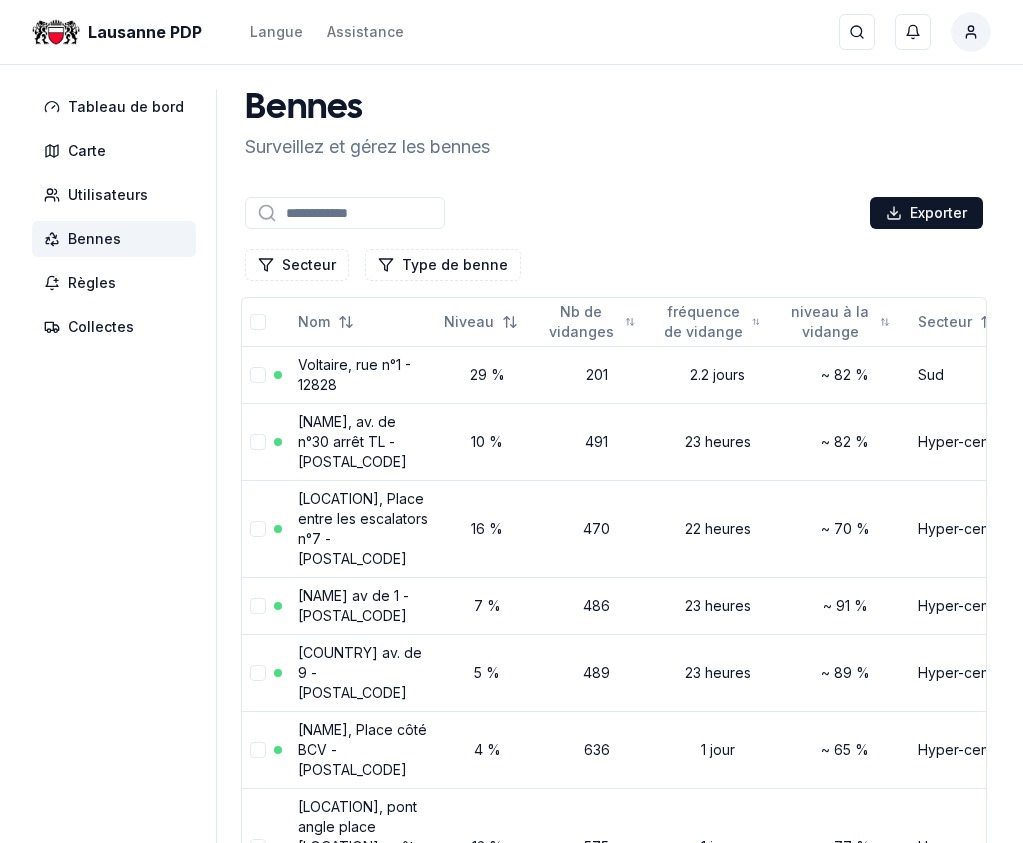 click at bounding box center (345, 213) 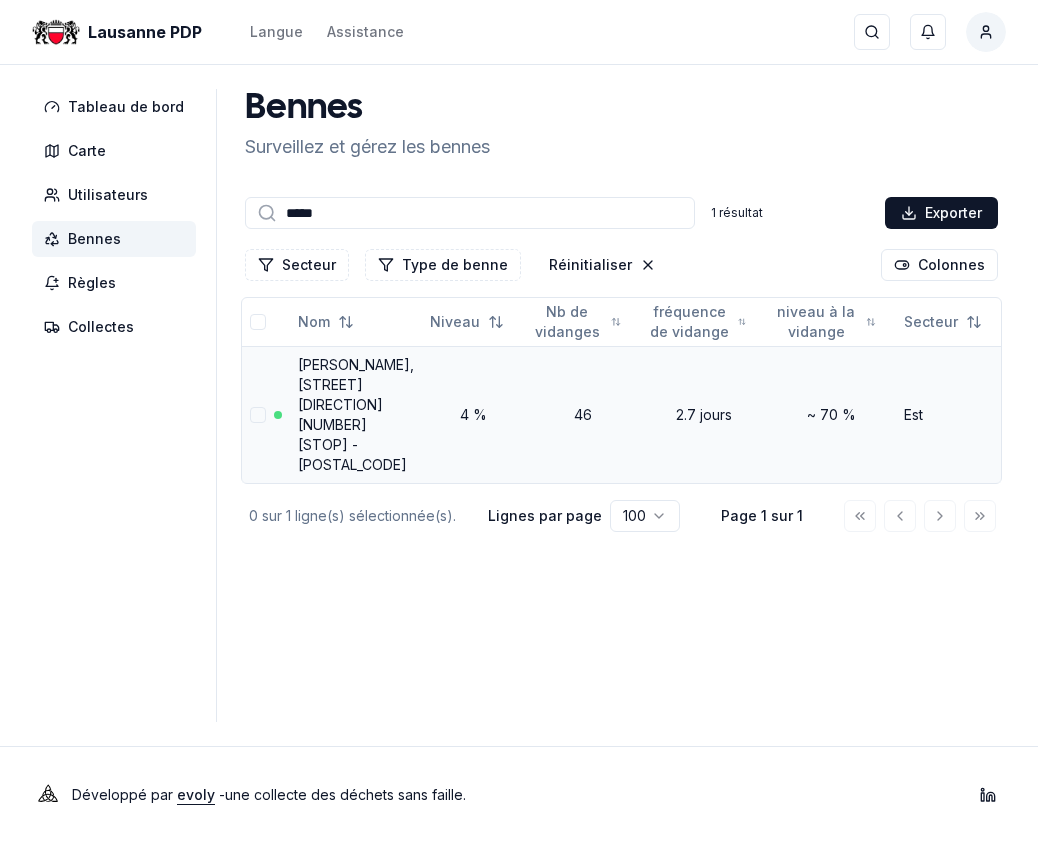 type on "*****" 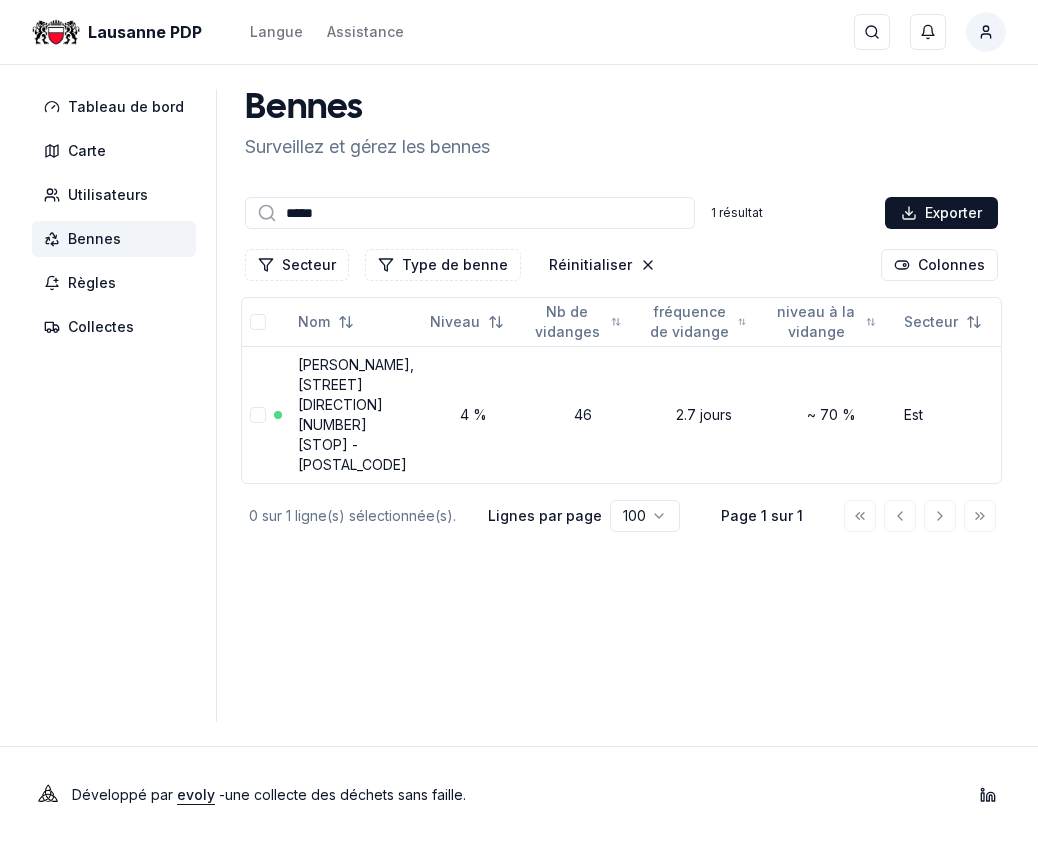 click on "[PERSON_NAME], [STREET] [DIRECTION] [NUMBER] [STOP] - [POSTAL_CODE]" at bounding box center (356, 414) 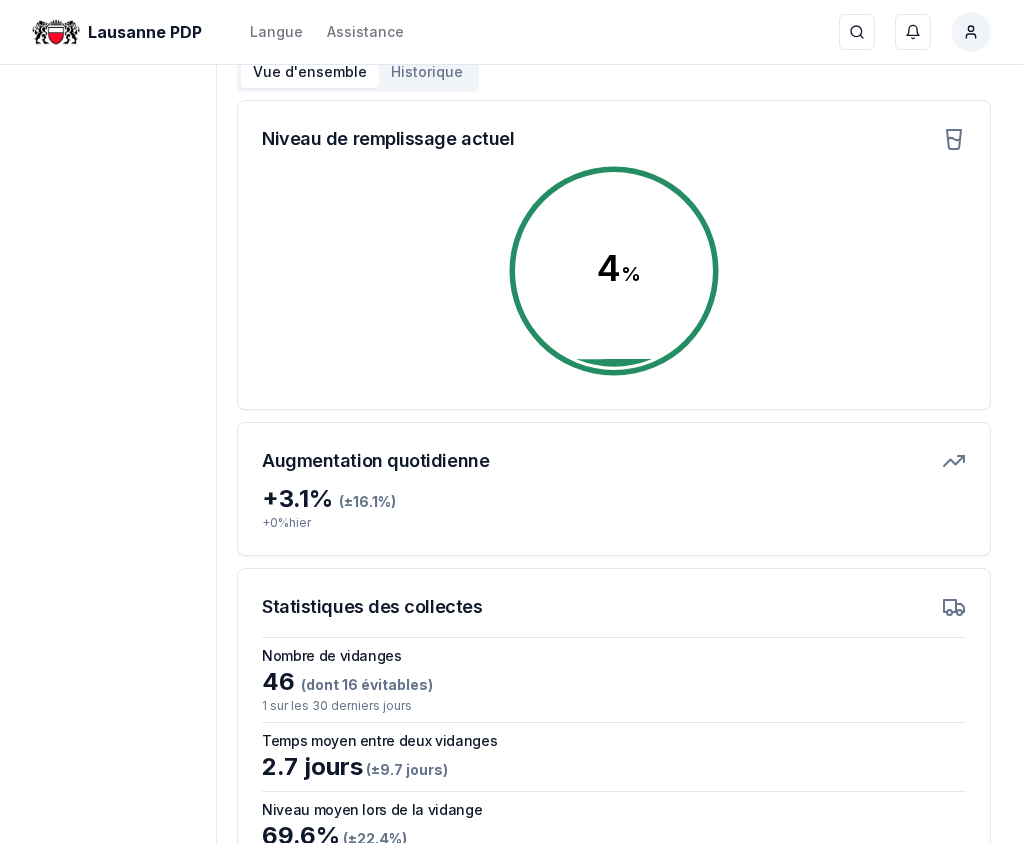 scroll, scrollTop: 500, scrollLeft: 0, axis: vertical 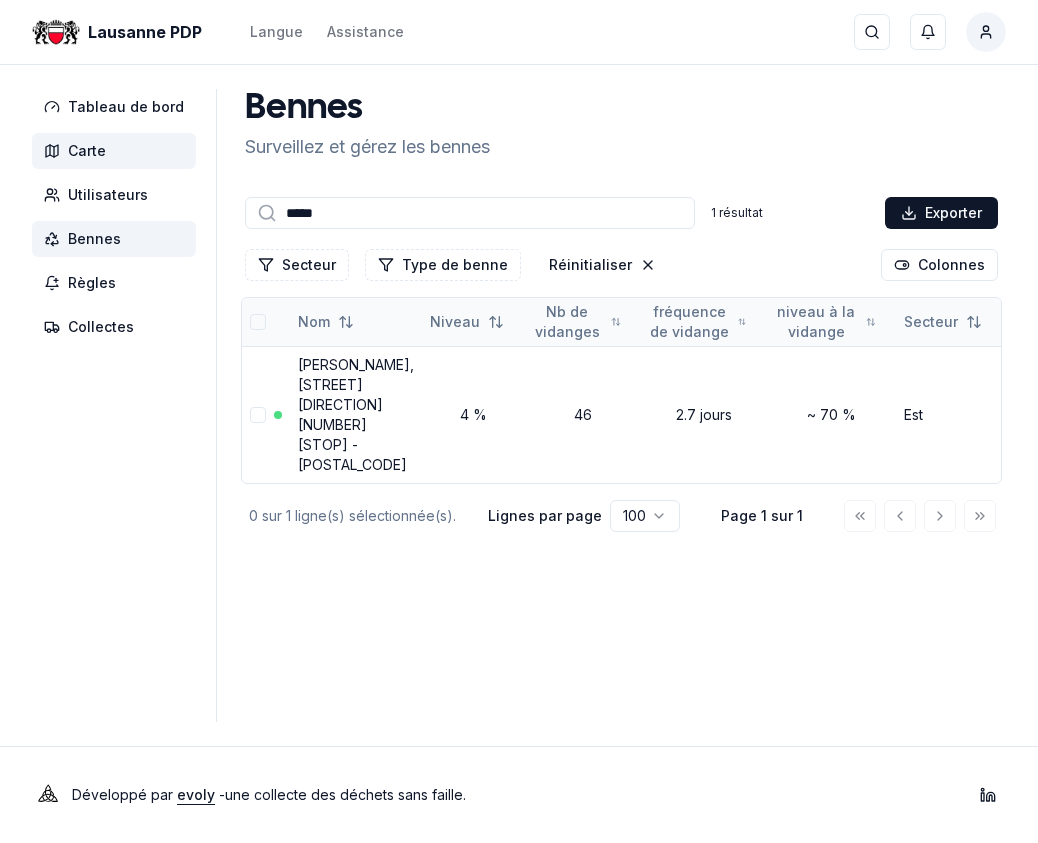 click on "Carte" at bounding box center [87, 151] 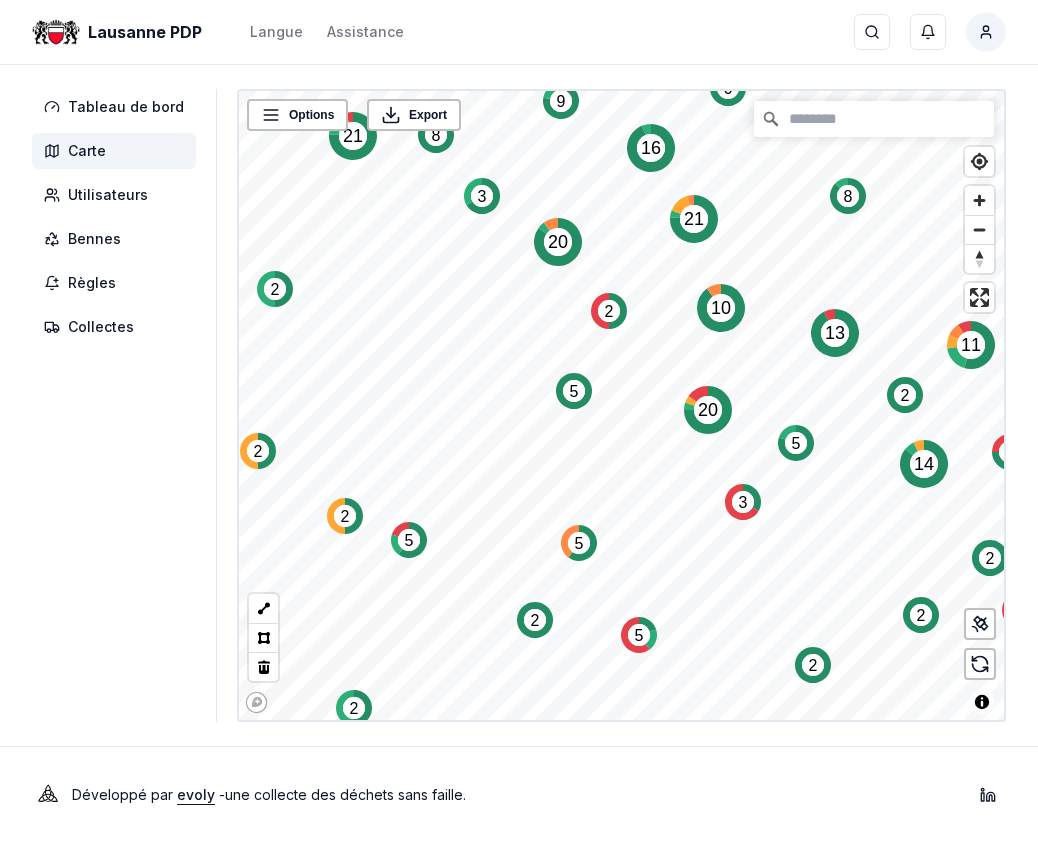 click on "[CITY] PDP Langue Assistance recherche ... recherche ... Ctrl+ K [LAST_NAME] [LAST_NAME] Tableau de bord Carte Utilisateurs BennesRègles Collectes Options Export
2
5
2
2
3
2
2
3
2
4
4
6
6
2
3
13
2
14
2
11
2
4
10
4
5
5
20
4
3
2
3
5
5
2
20
2" at bounding box center (519, 421) 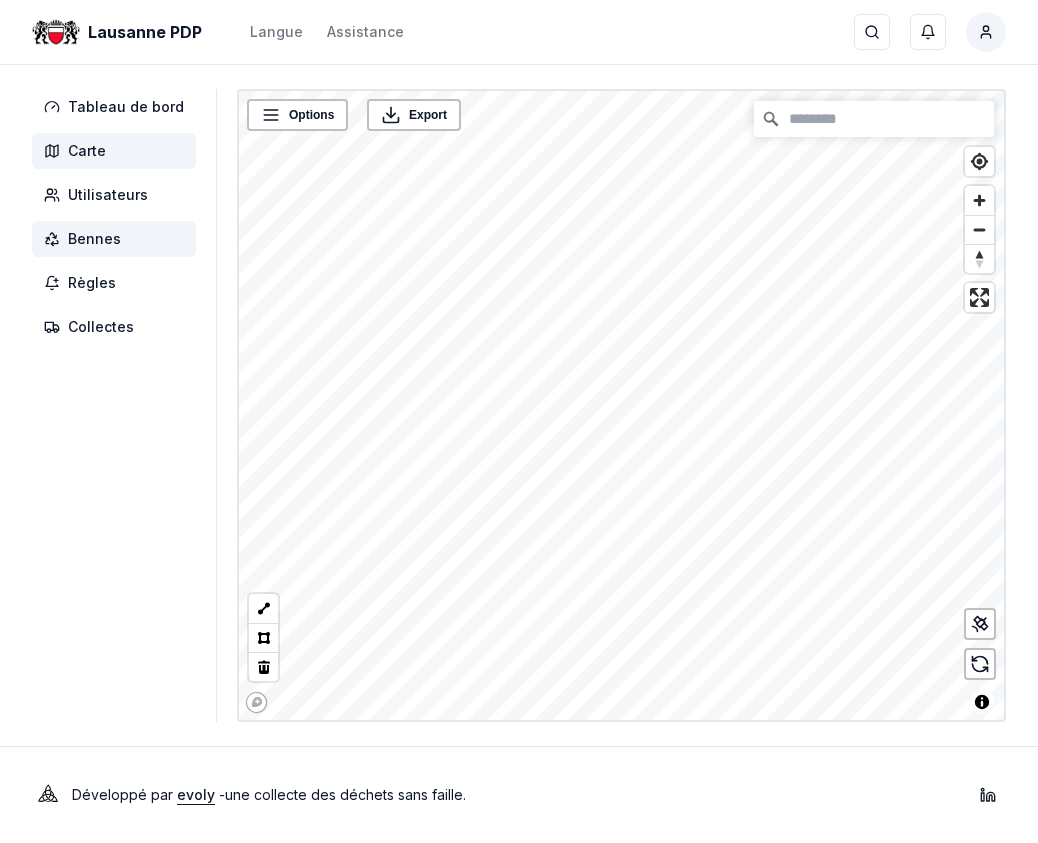 click on "Bennes" at bounding box center (94, 239) 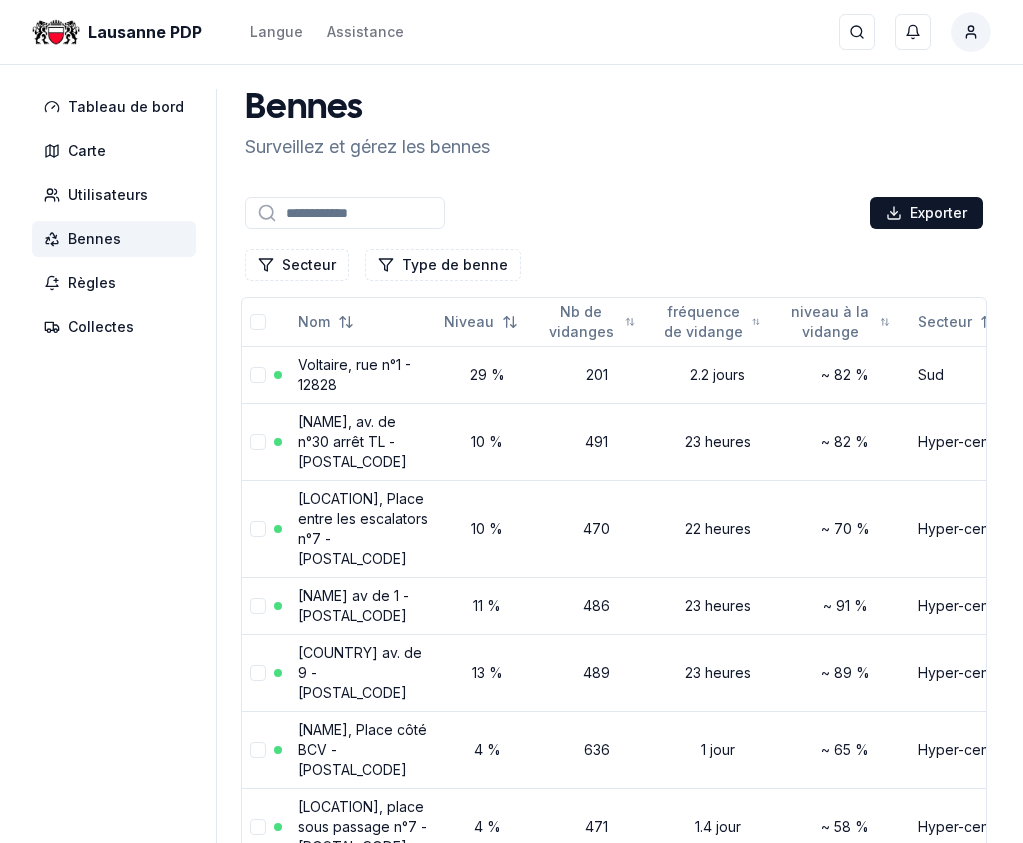 click at bounding box center [345, 213] 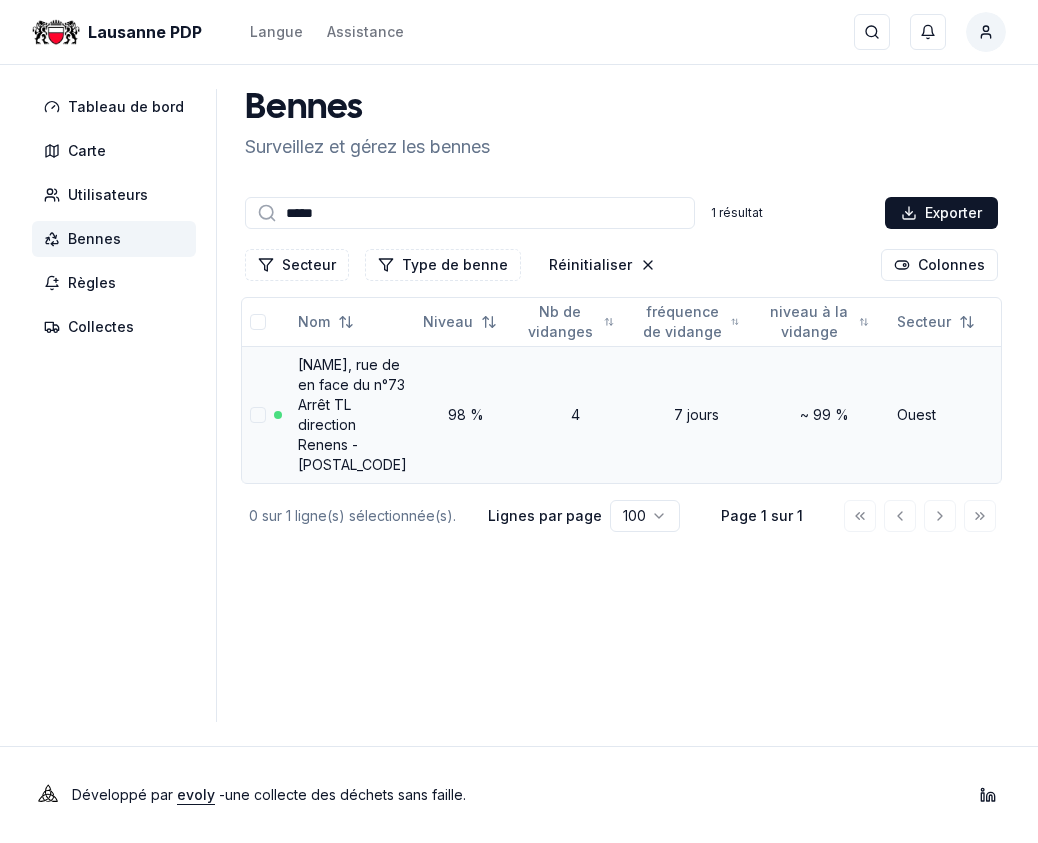 type on "*****" 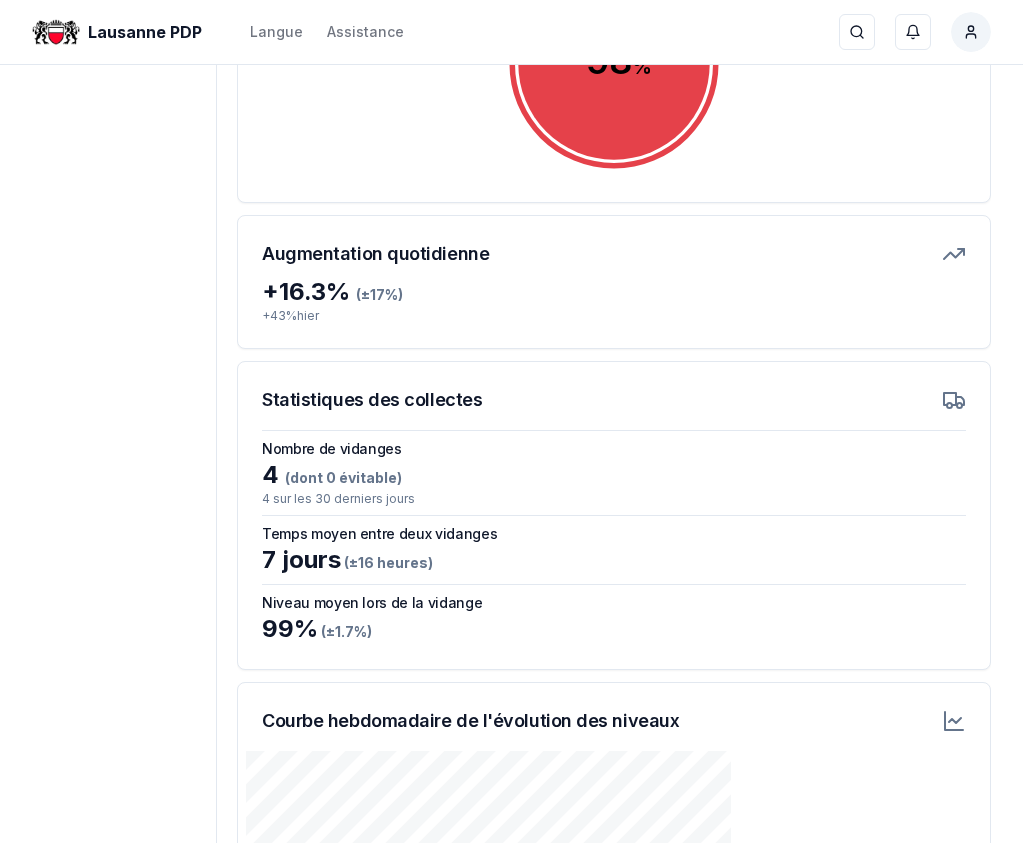 scroll, scrollTop: 500, scrollLeft: 0, axis: vertical 